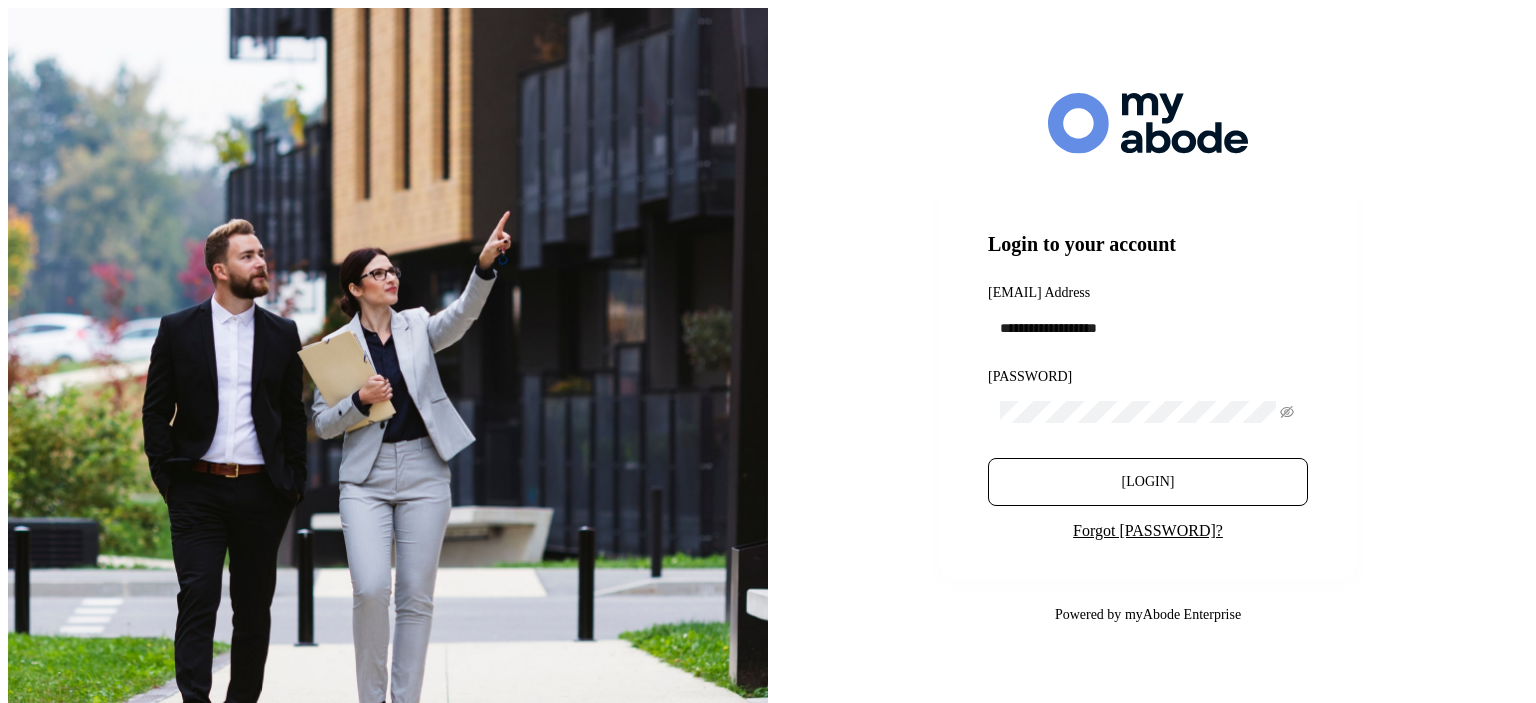 scroll, scrollTop: 0, scrollLeft: 0, axis: both 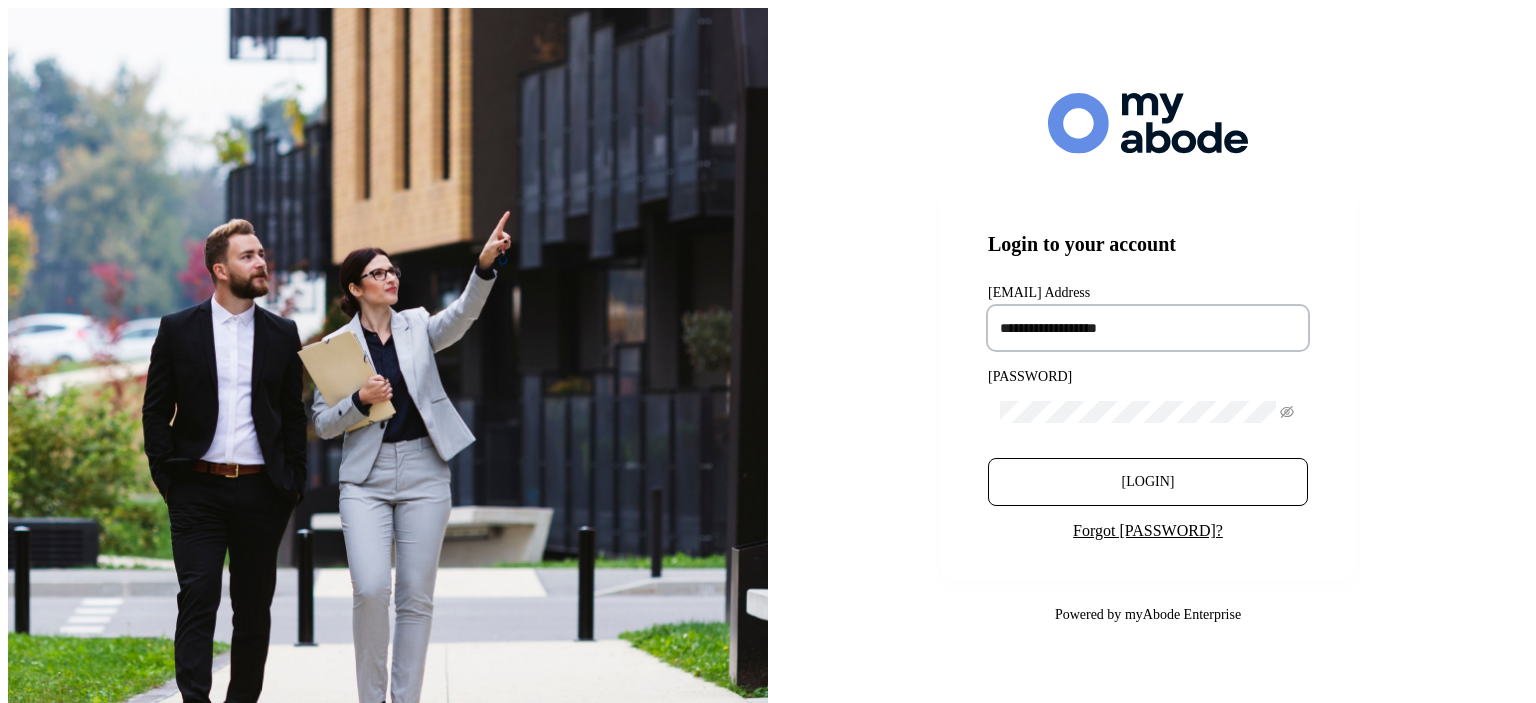 click at bounding box center (1148, 328) 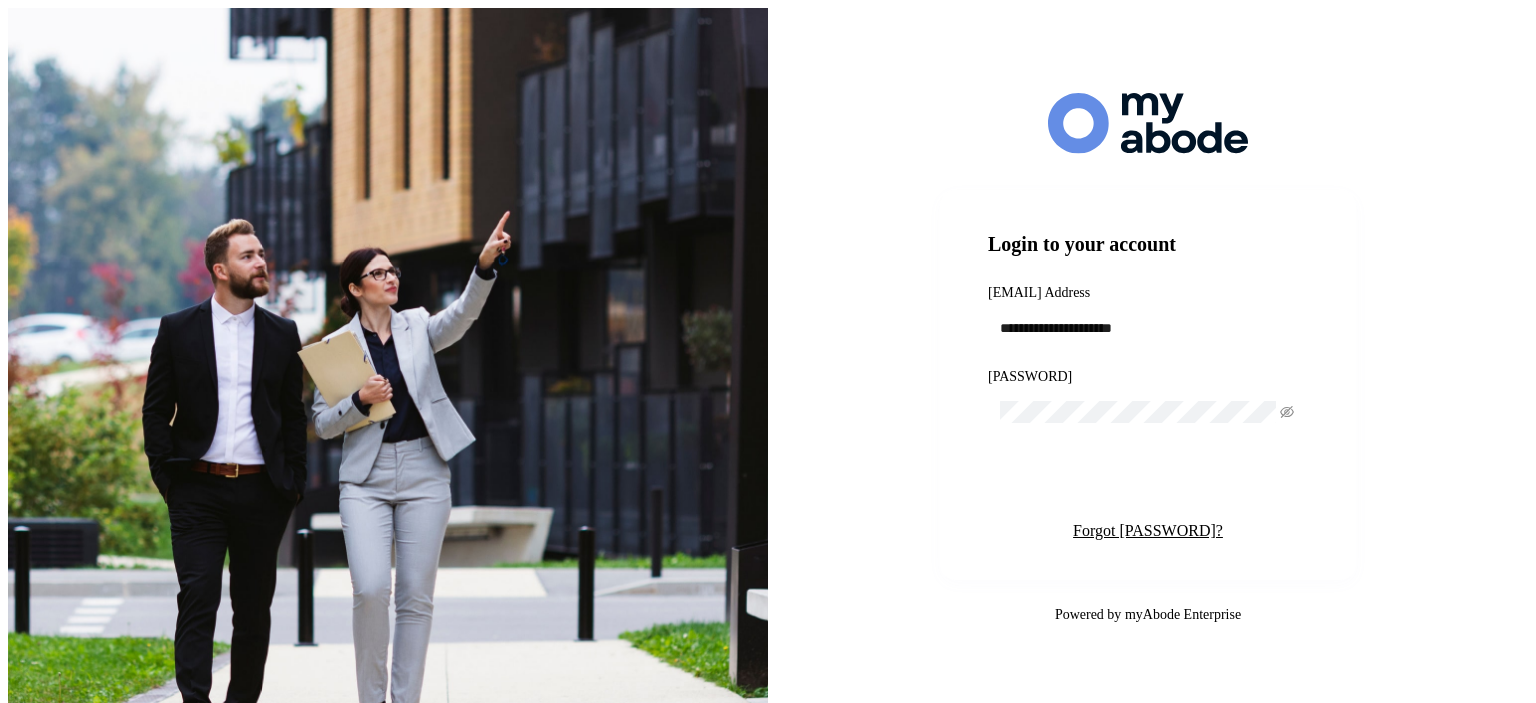 click on "[LOGIN]" at bounding box center (1148, 482) 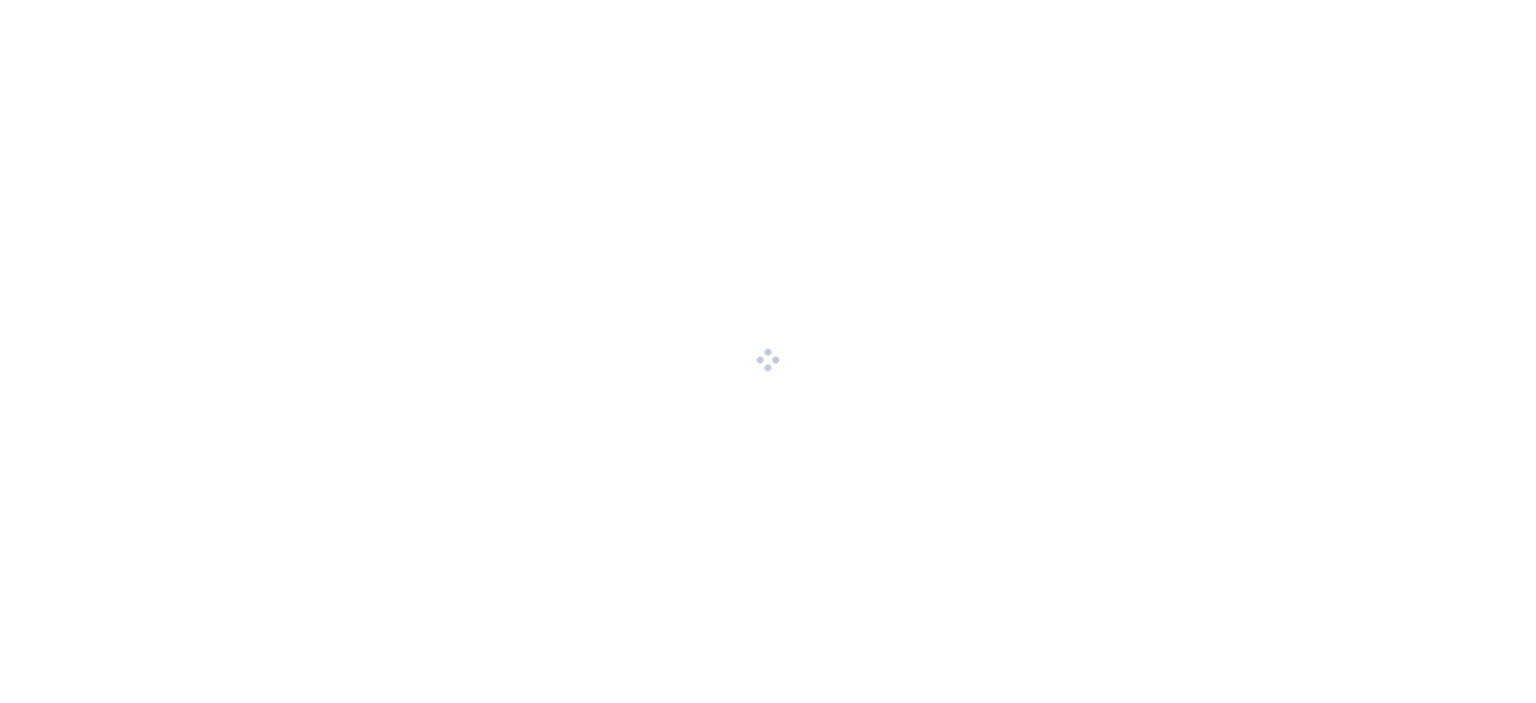 scroll, scrollTop: 0, scrollLeft: 0, axis: both 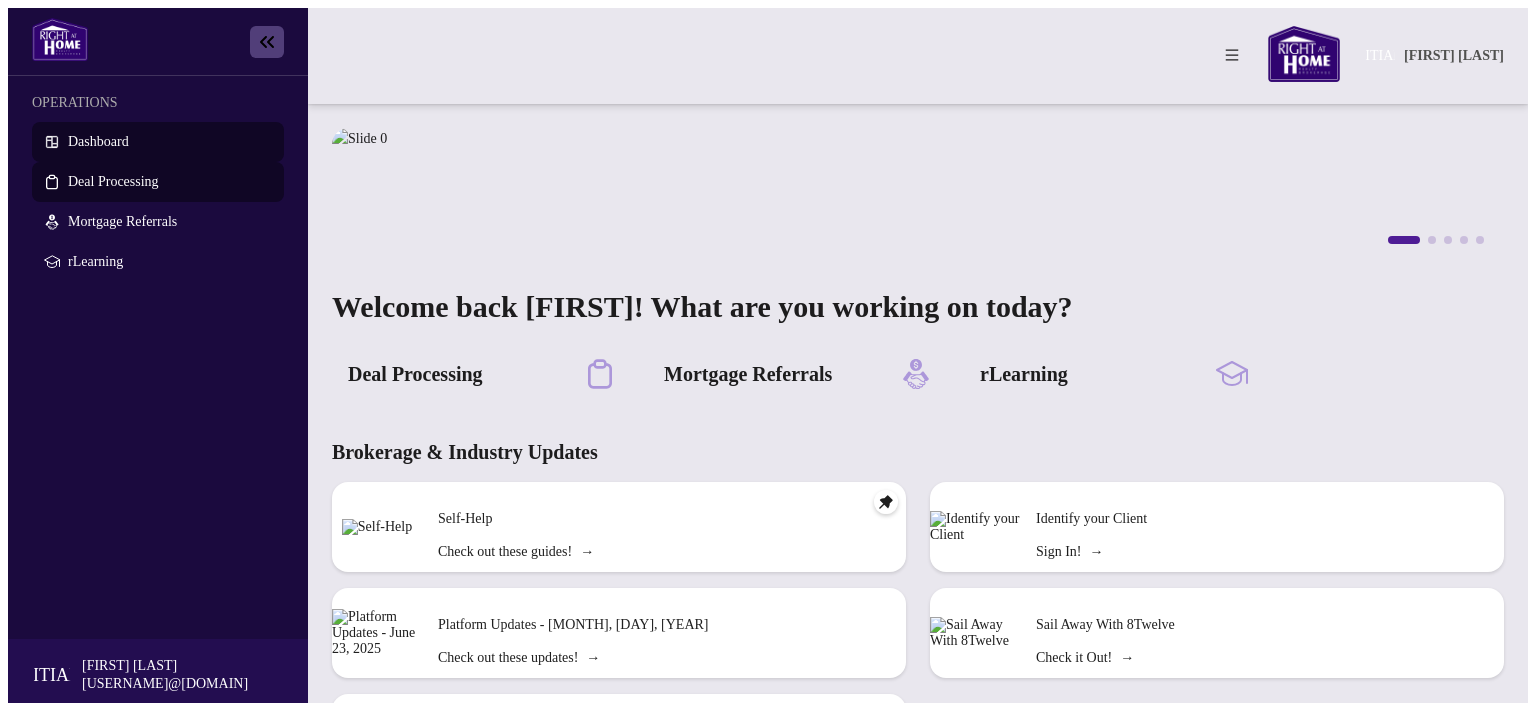 click on "Deal Processing" at bounding box center (113, 181) 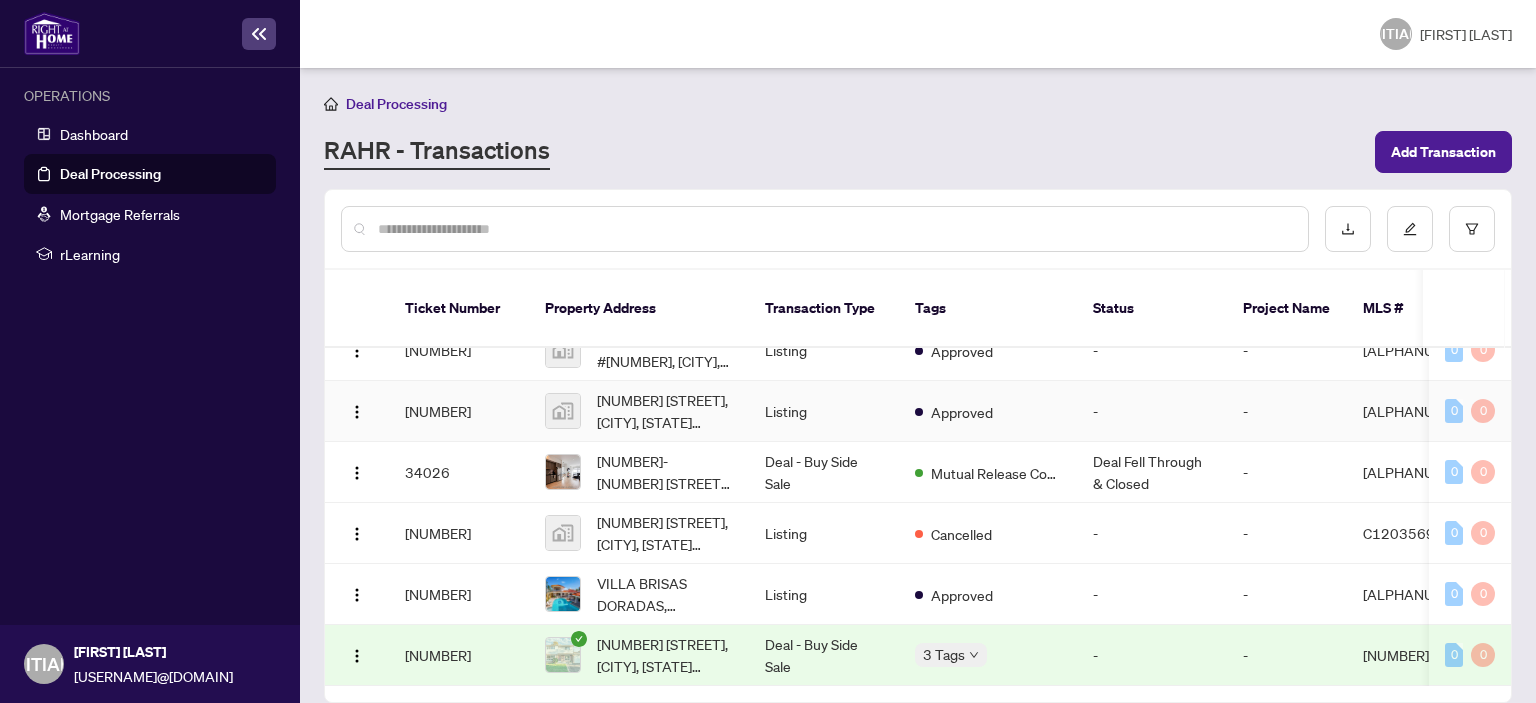 scroll, scrollTop: 0, scrollLeft: 0, axis: both 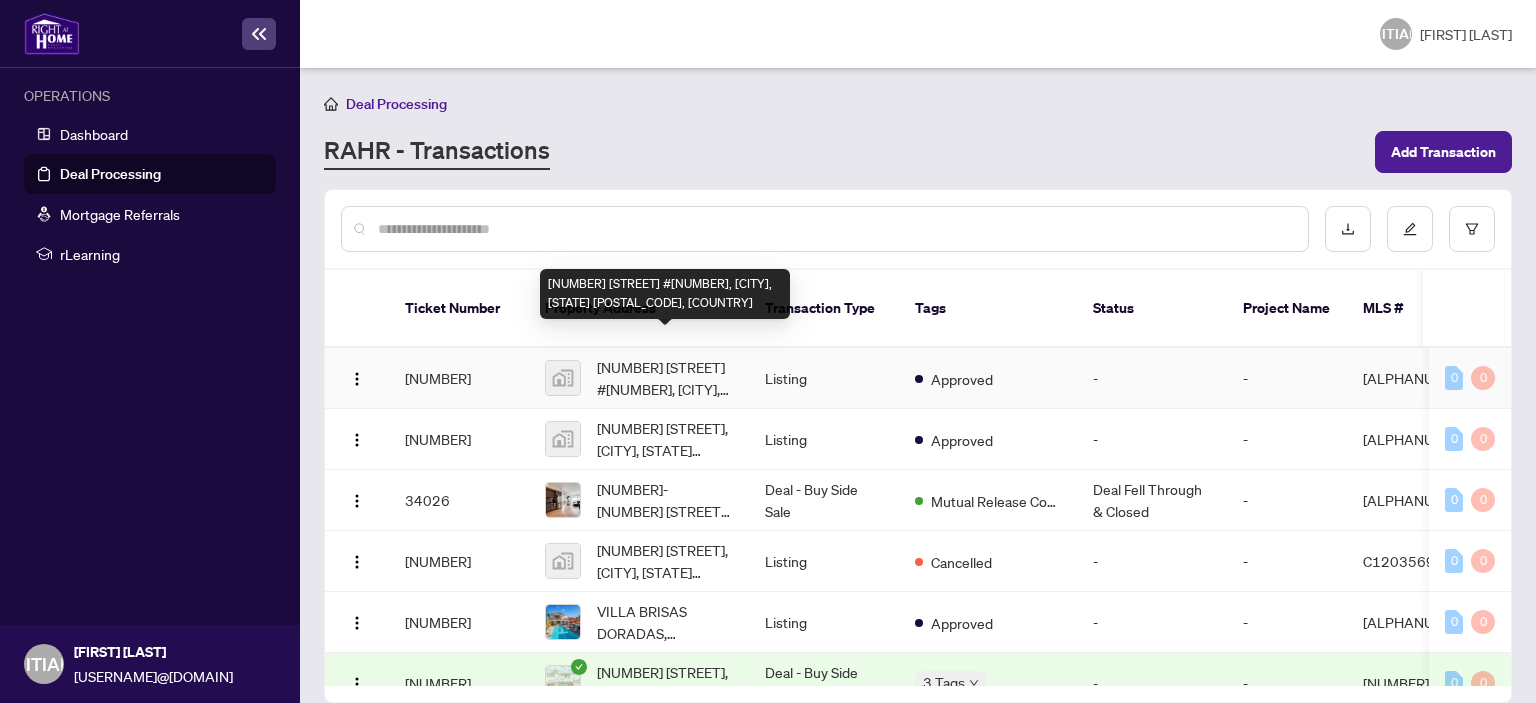 click on "[NUMBER] [STREET] #[NUMBER], [CITY], [STATE] [POSTAL_CODE], [COUNTRY]" at bounding box center (665, 378) 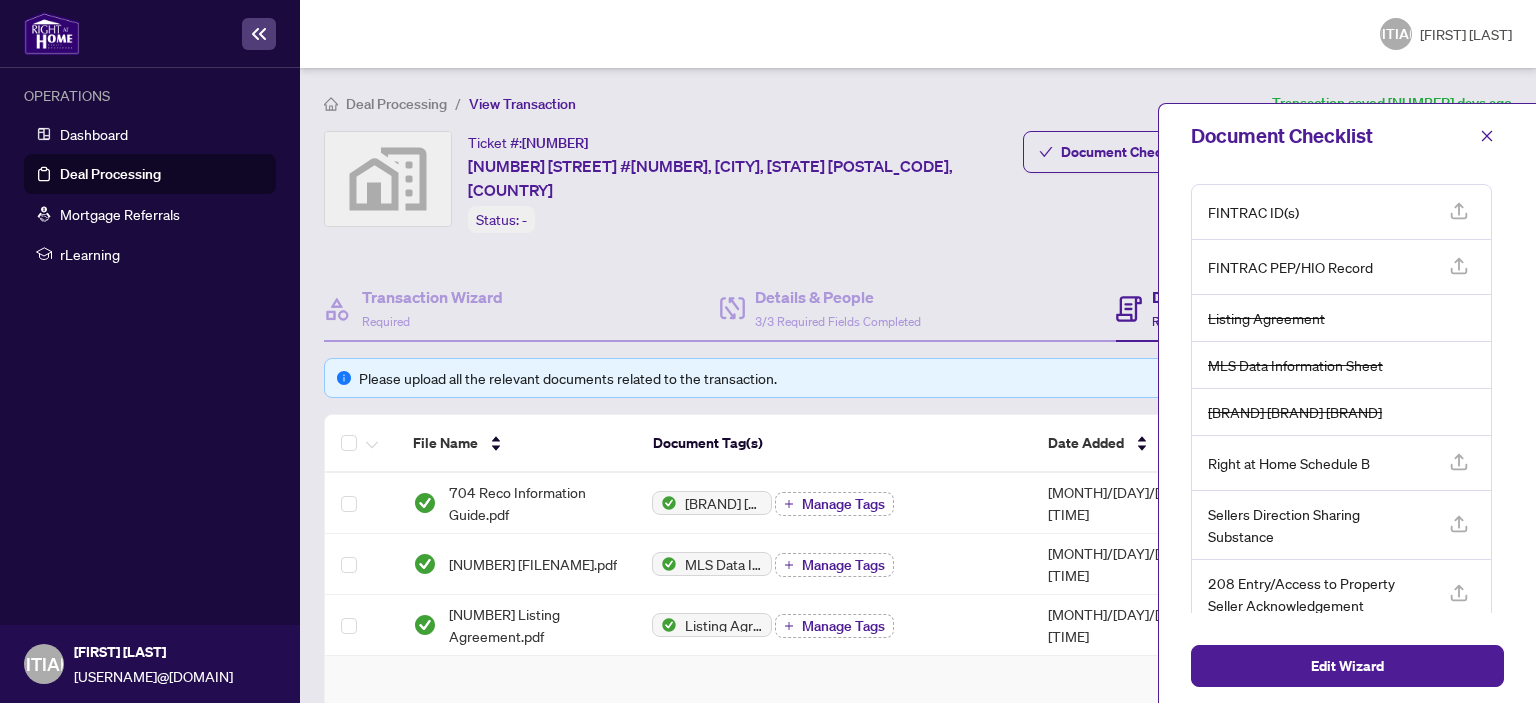 scroll, scrollTop: 82, scrollLeft: 0, axis: vertical 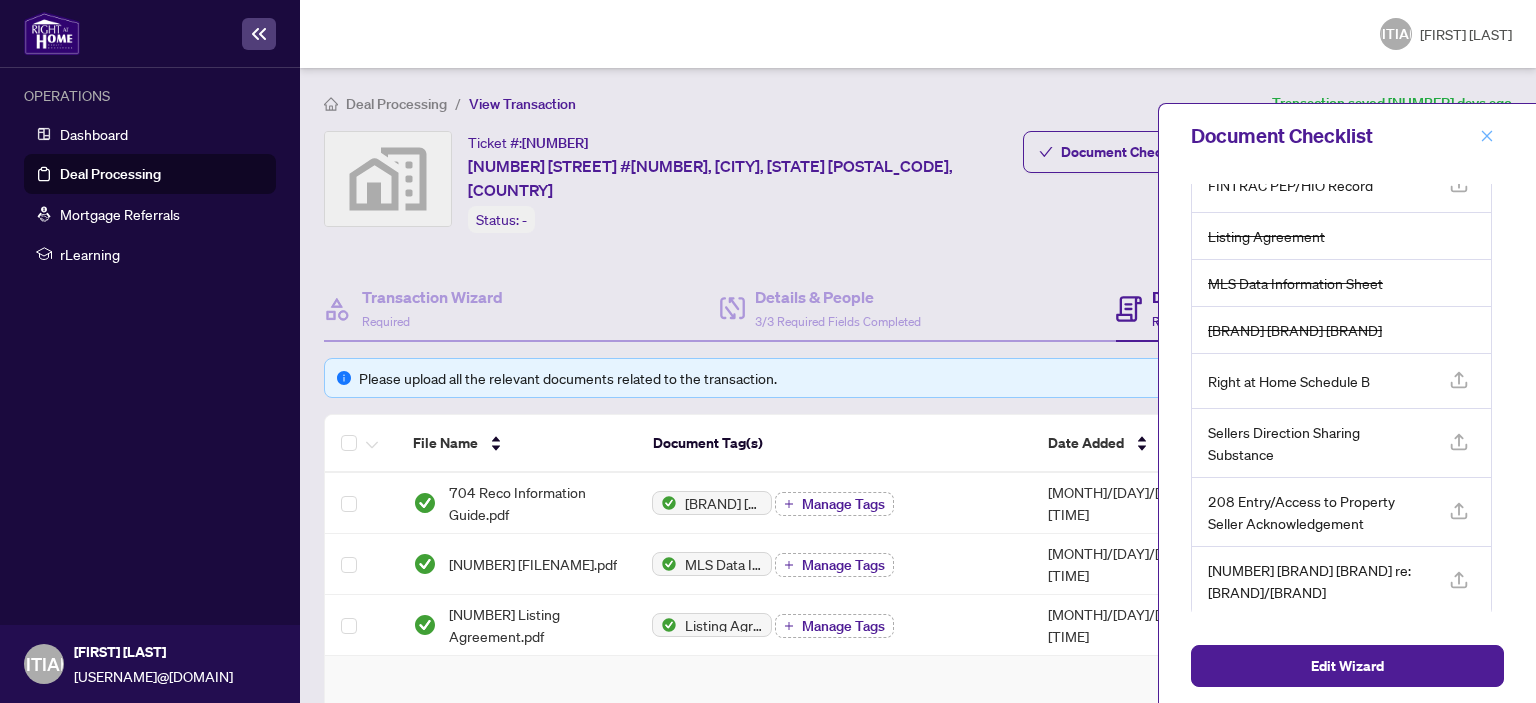 click at bounding box center [1487, 136] 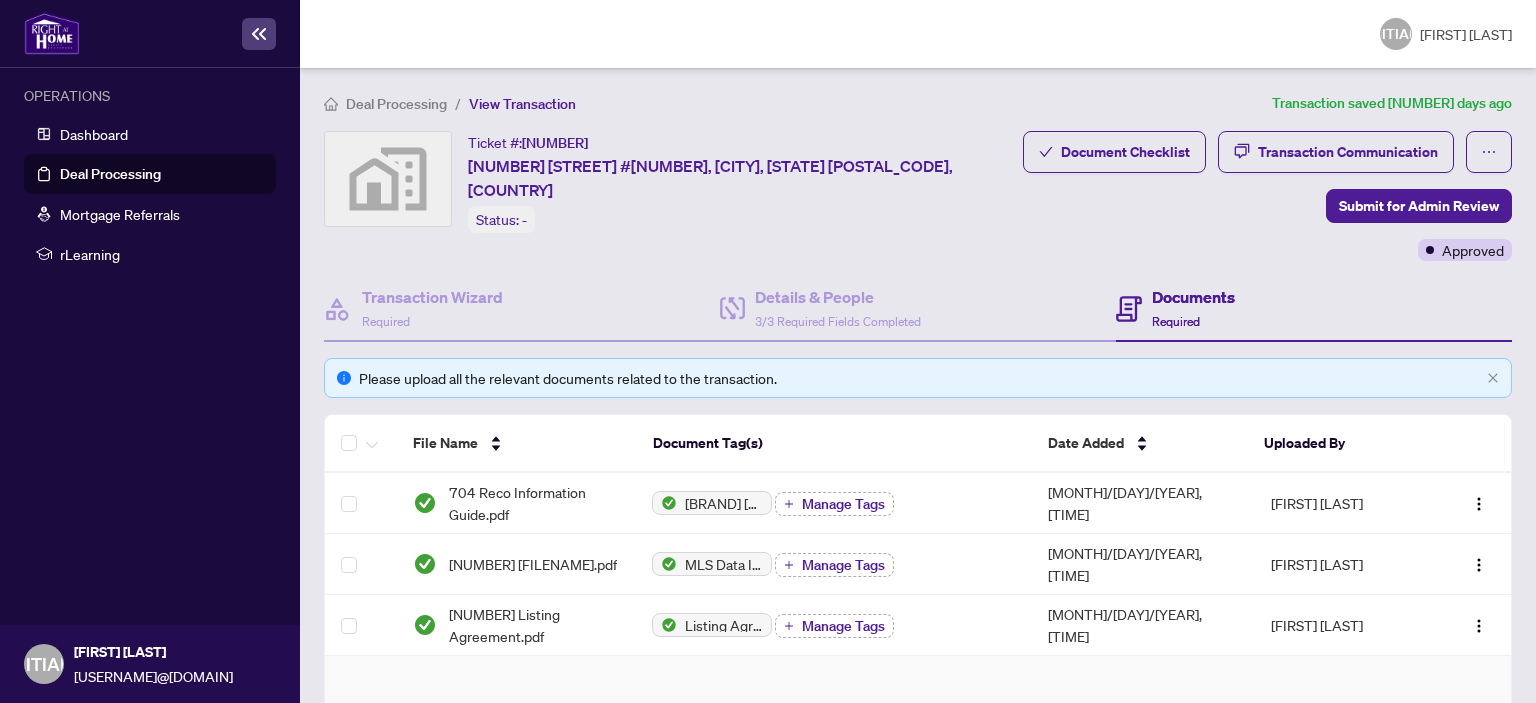 click on "Document Checklist Transaction Communication Submit for Admin Review Approved" at bounding box center [1267, 196] 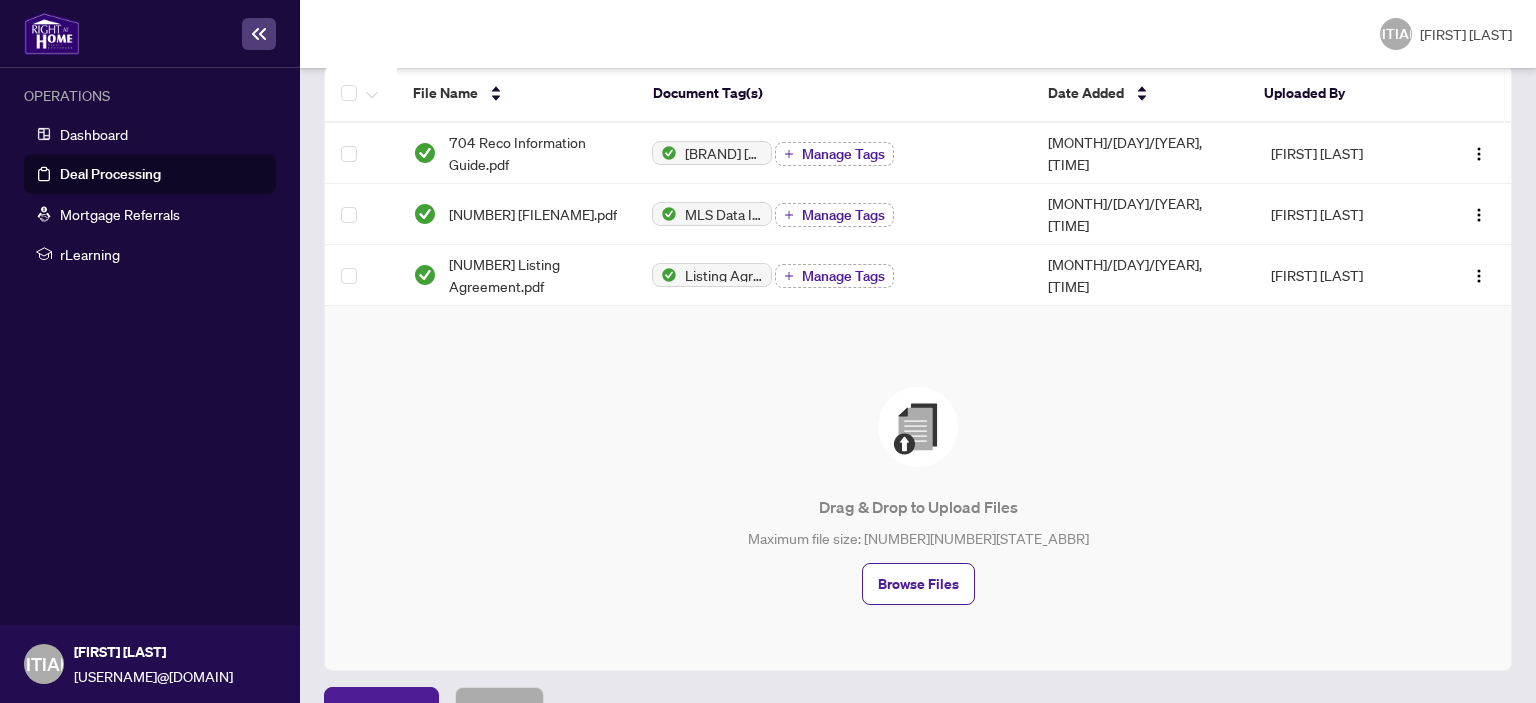 scroll, scrollTop: 371, scrollLeft: 0, axis: vertical 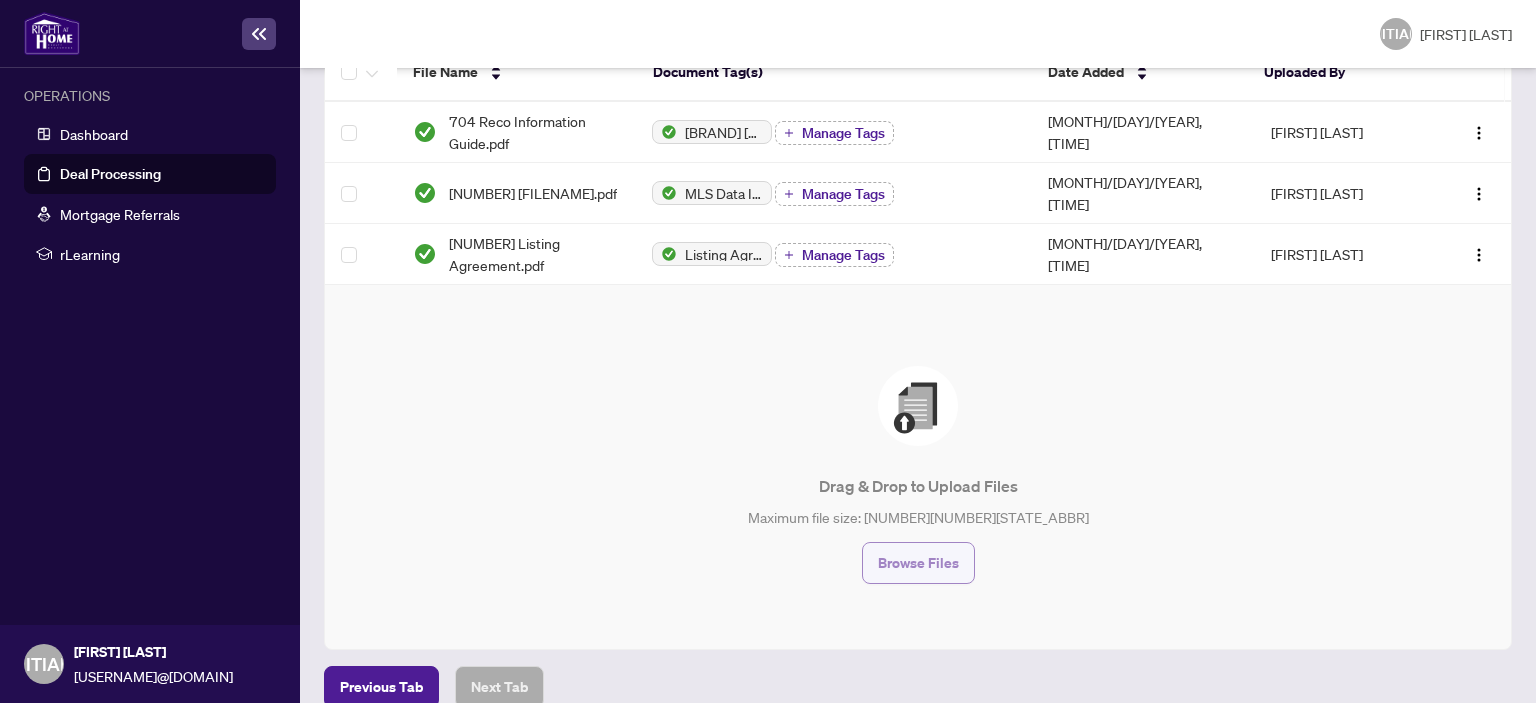 click on "Browse Files" at bounding box center (918, 563) 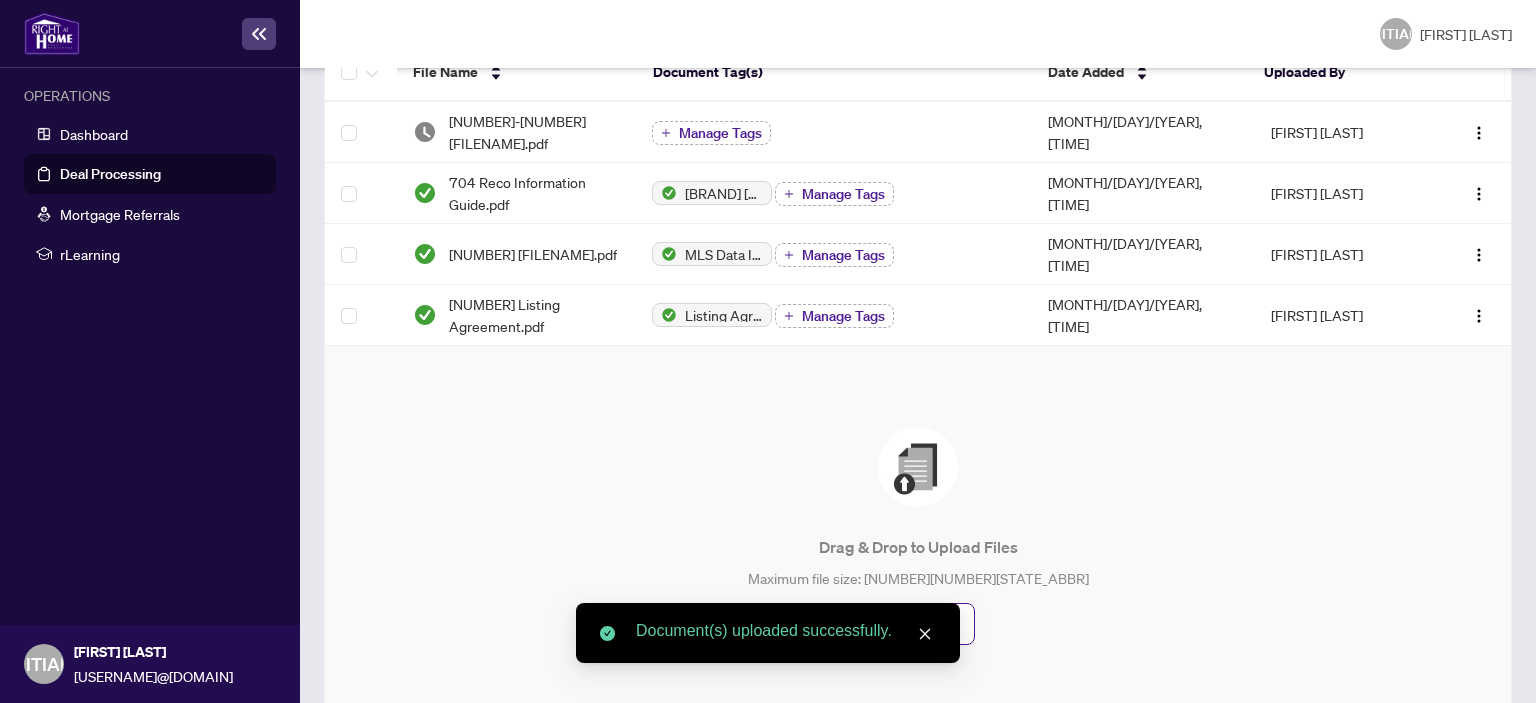 scroll, scrollTop: 171, scrollLeft: 0, axis: vertical 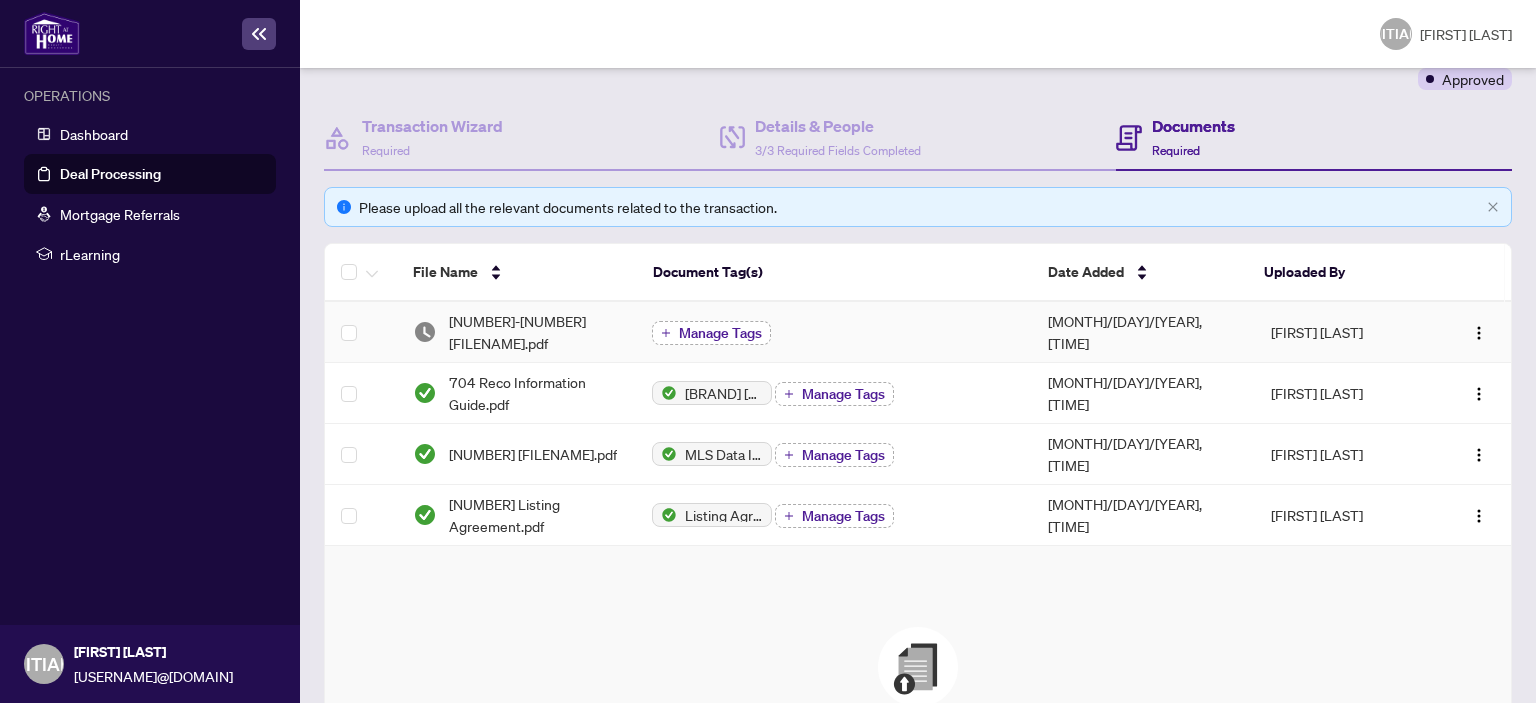click on "Manage Tags" at bounding box center (720, 333) 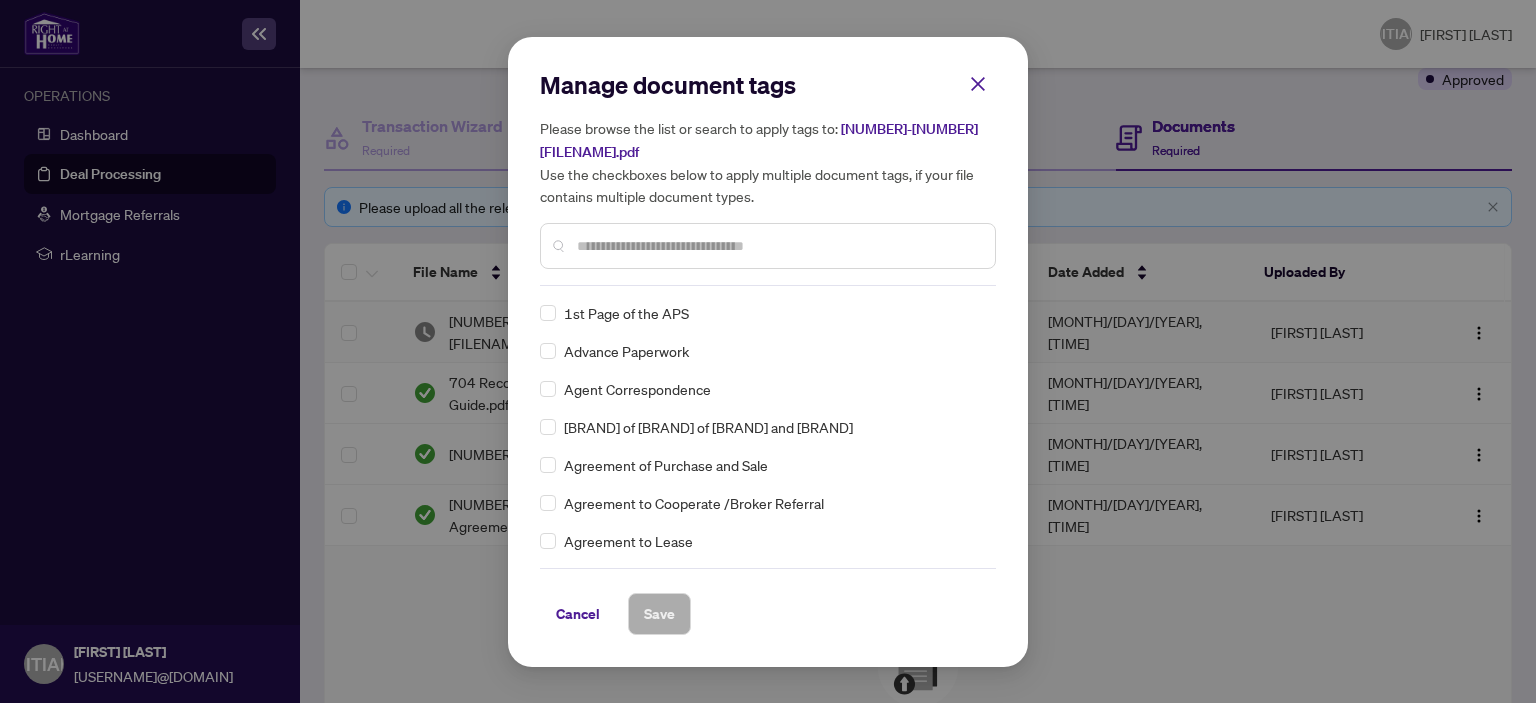 click at bounding box center (778, 246) 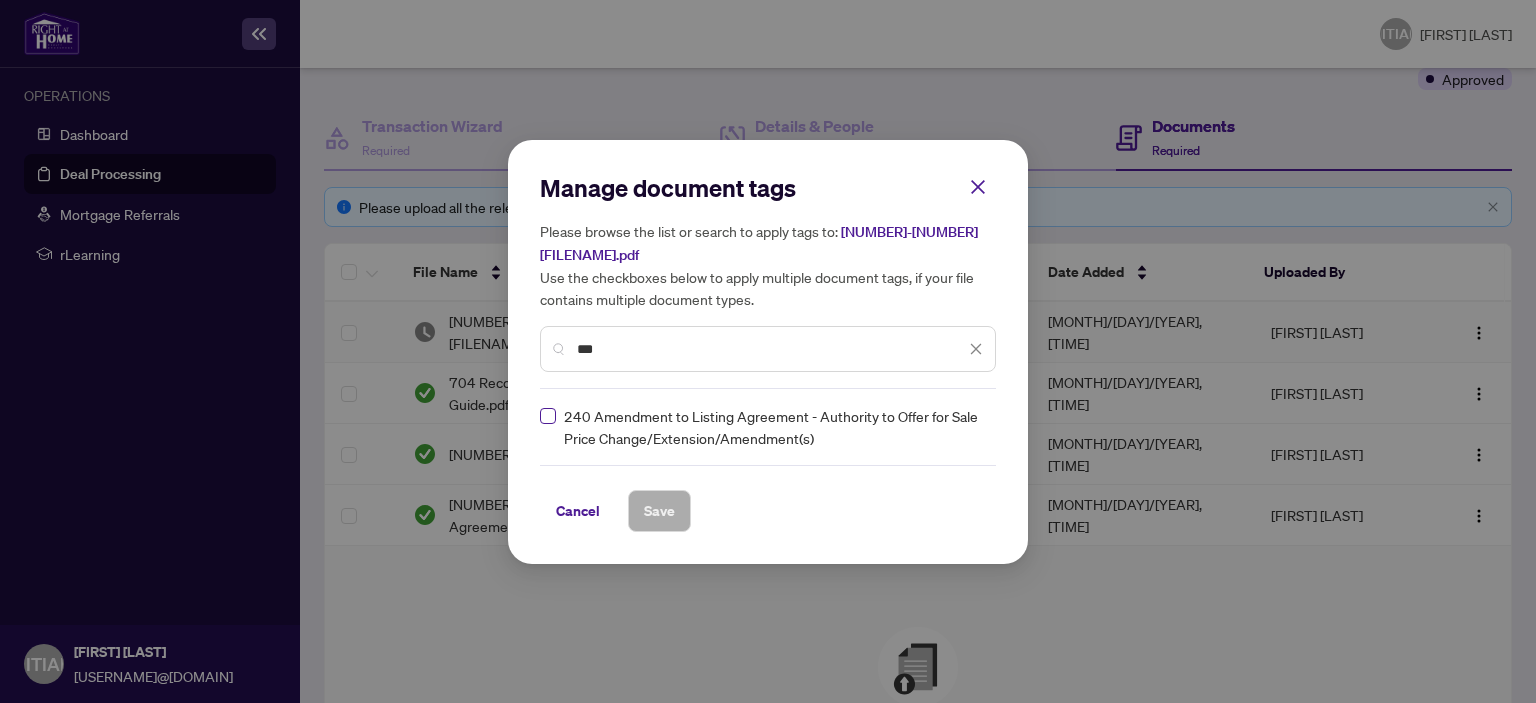 type on "***" 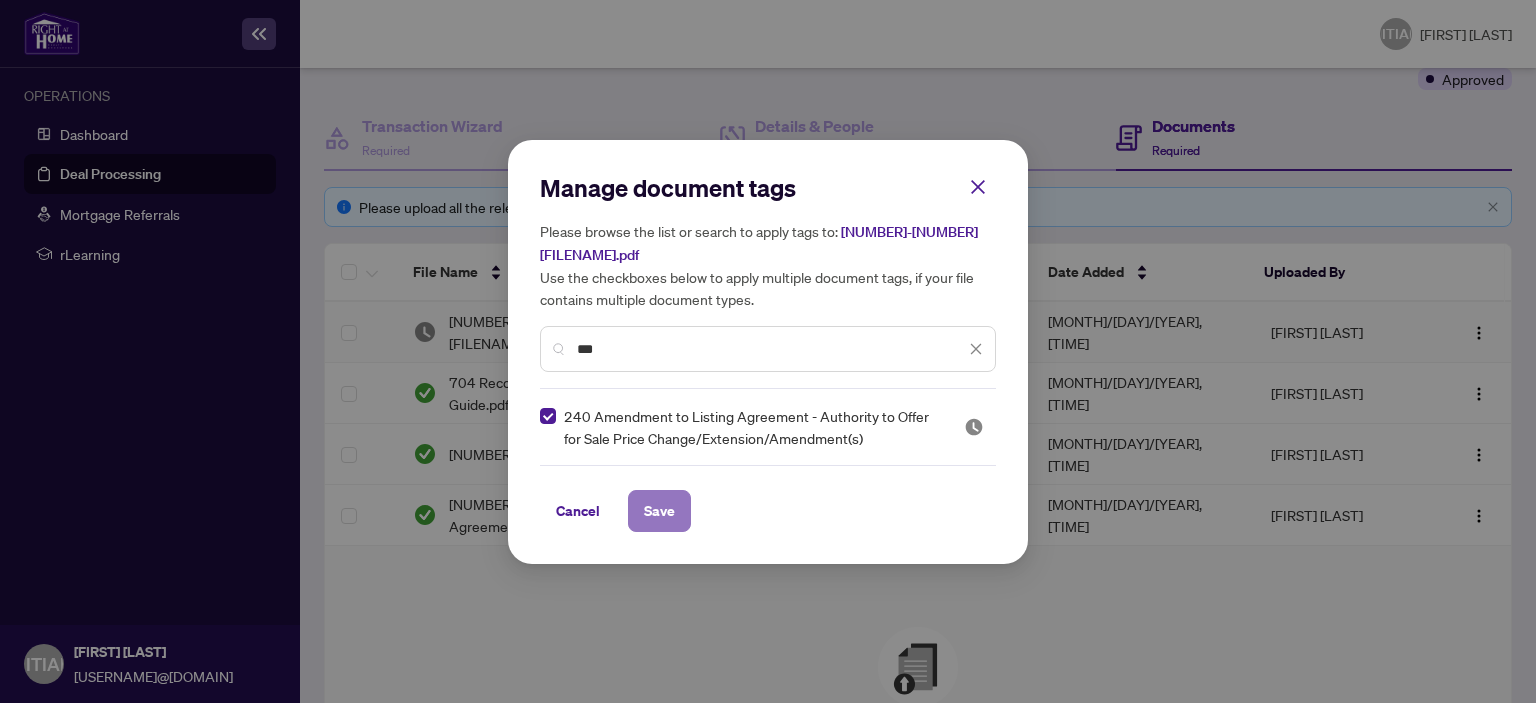 click on "Save" at bounding box center (659, 511) 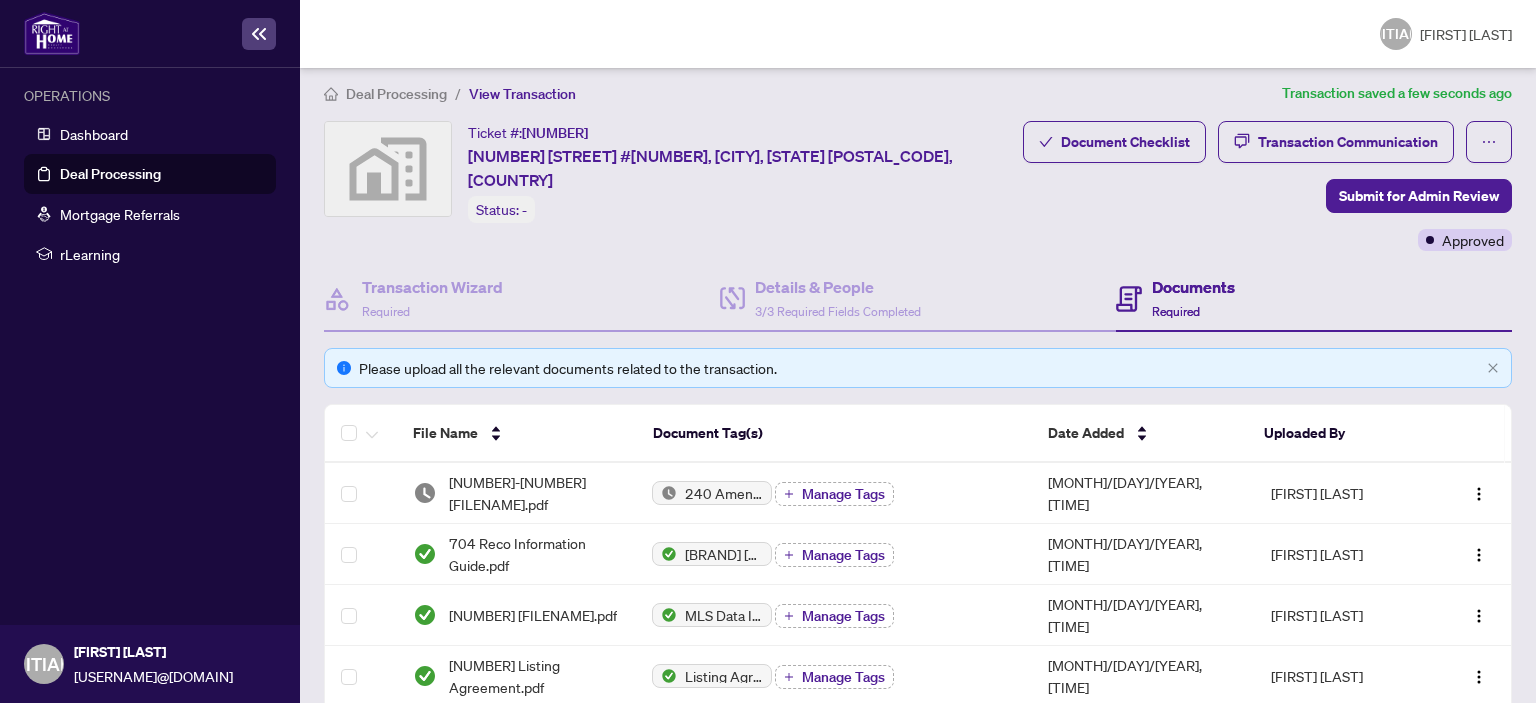 scroll, scrollTop: 0, scrollLeft: 0, axis: both 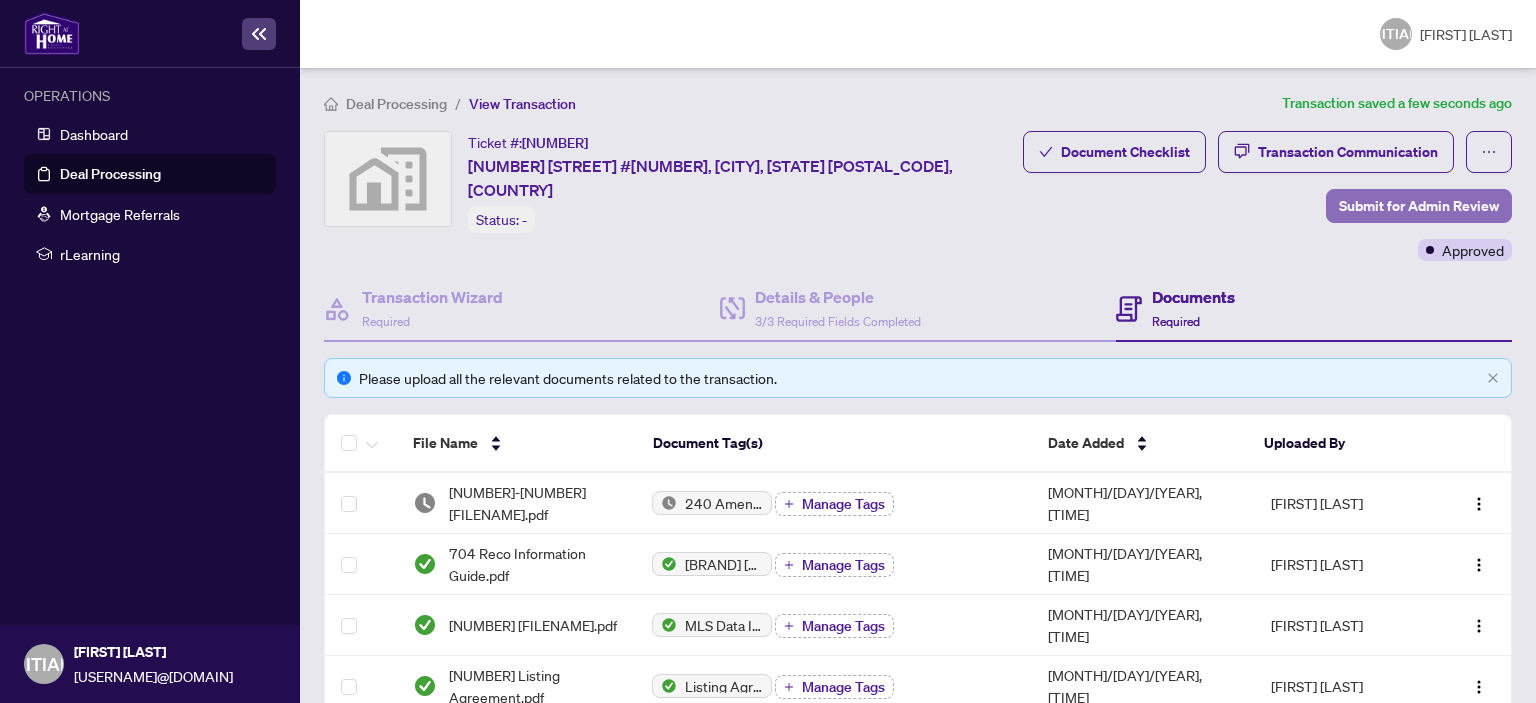 click on "Submit for Admin Review" at bounding box center [1419, 206] 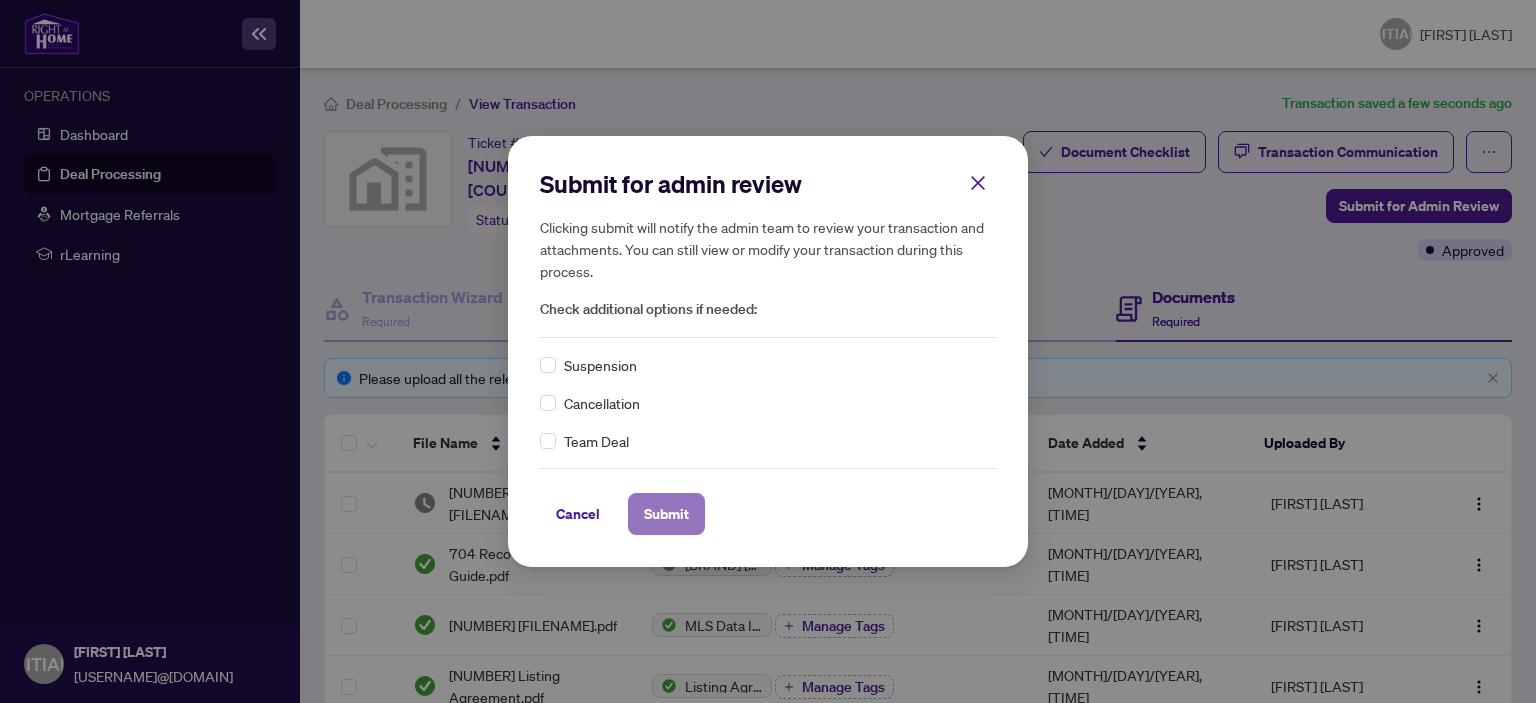 click on "Submit" at bounding box center [0, 0] 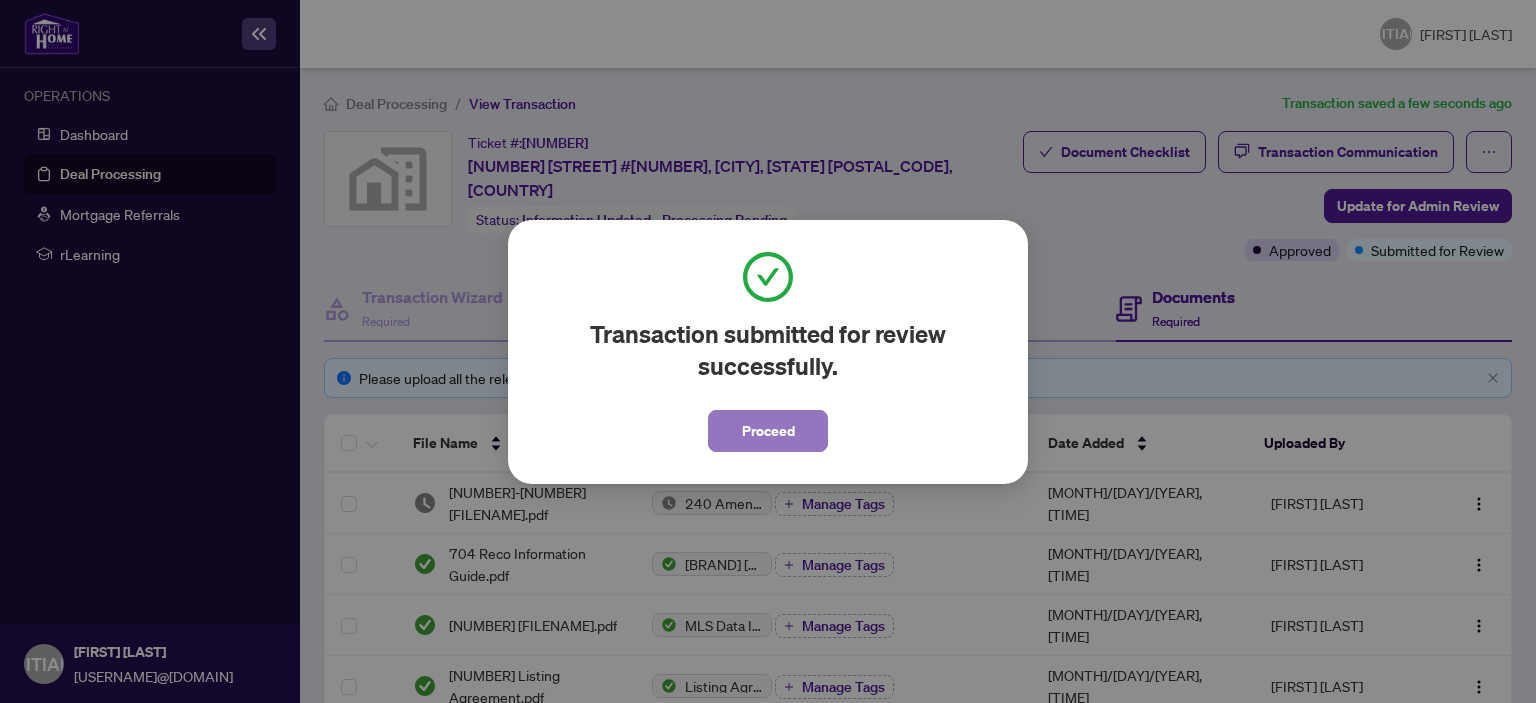click on "Proceed" at bounding box center [768, 431] 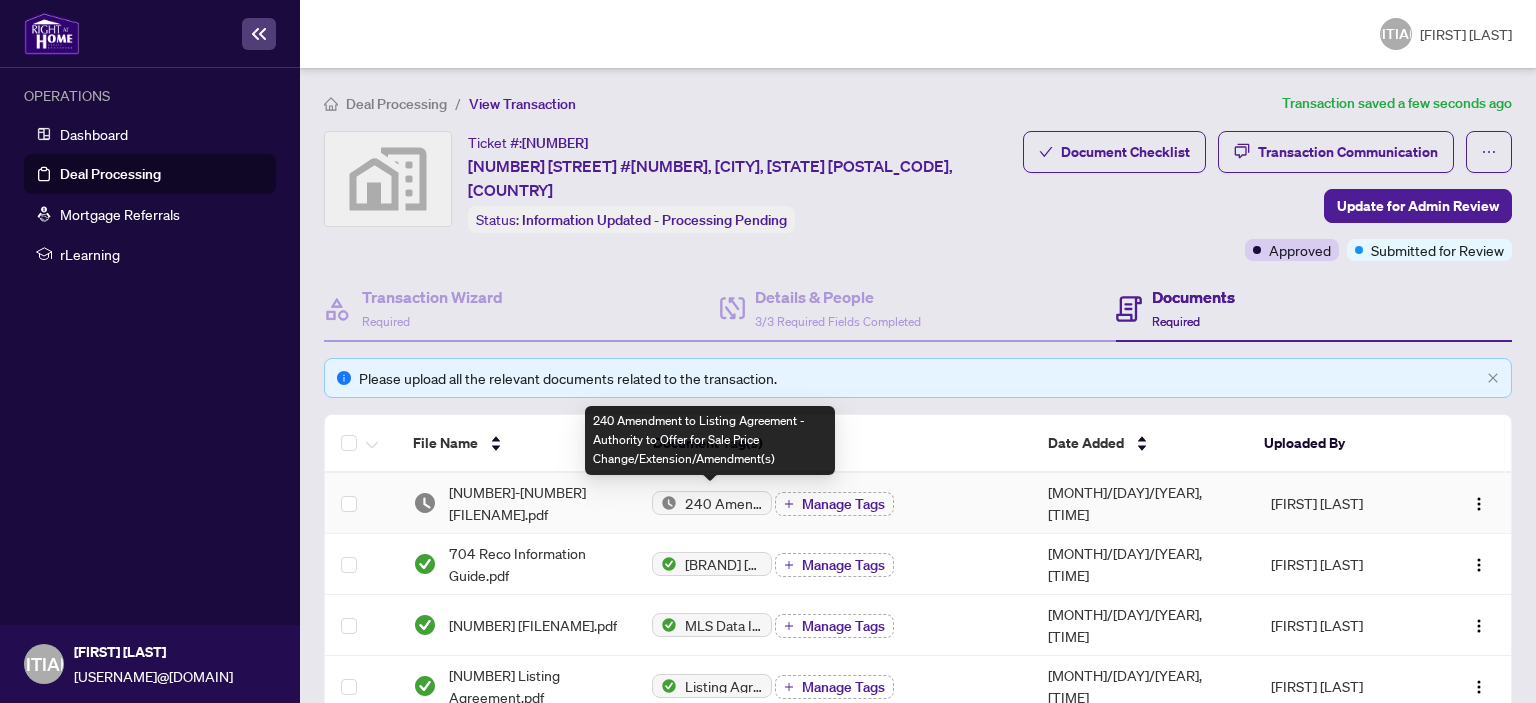 click on "240 Amendment to Listing Agreement - Authority to Offer for Sale
Price Change/Extension/Amendment(s)" at bounding box center [724, 503] 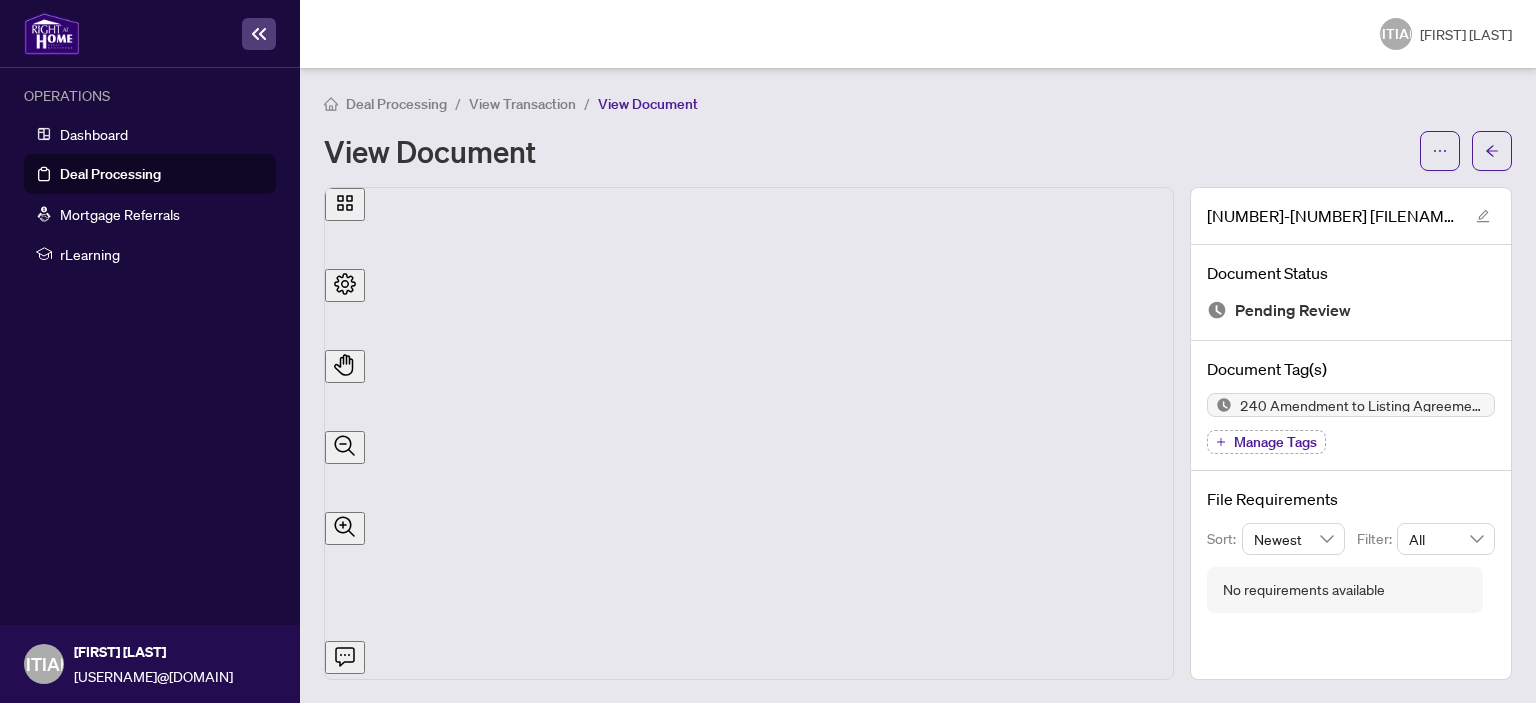 scroll, scrollTop: 586, scrollLeft: 0, axis: vertical 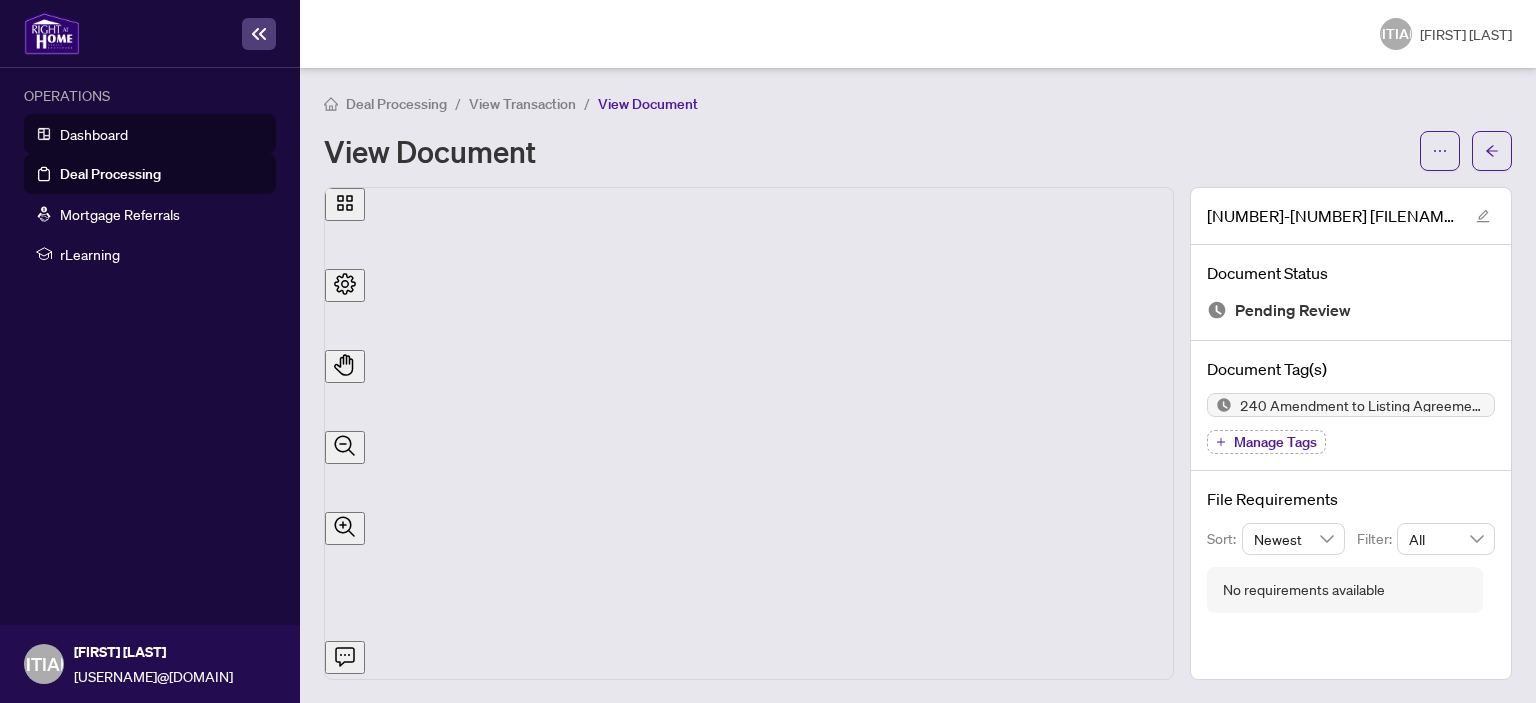 click on "Dashboard" at bounding box center (94, 134) 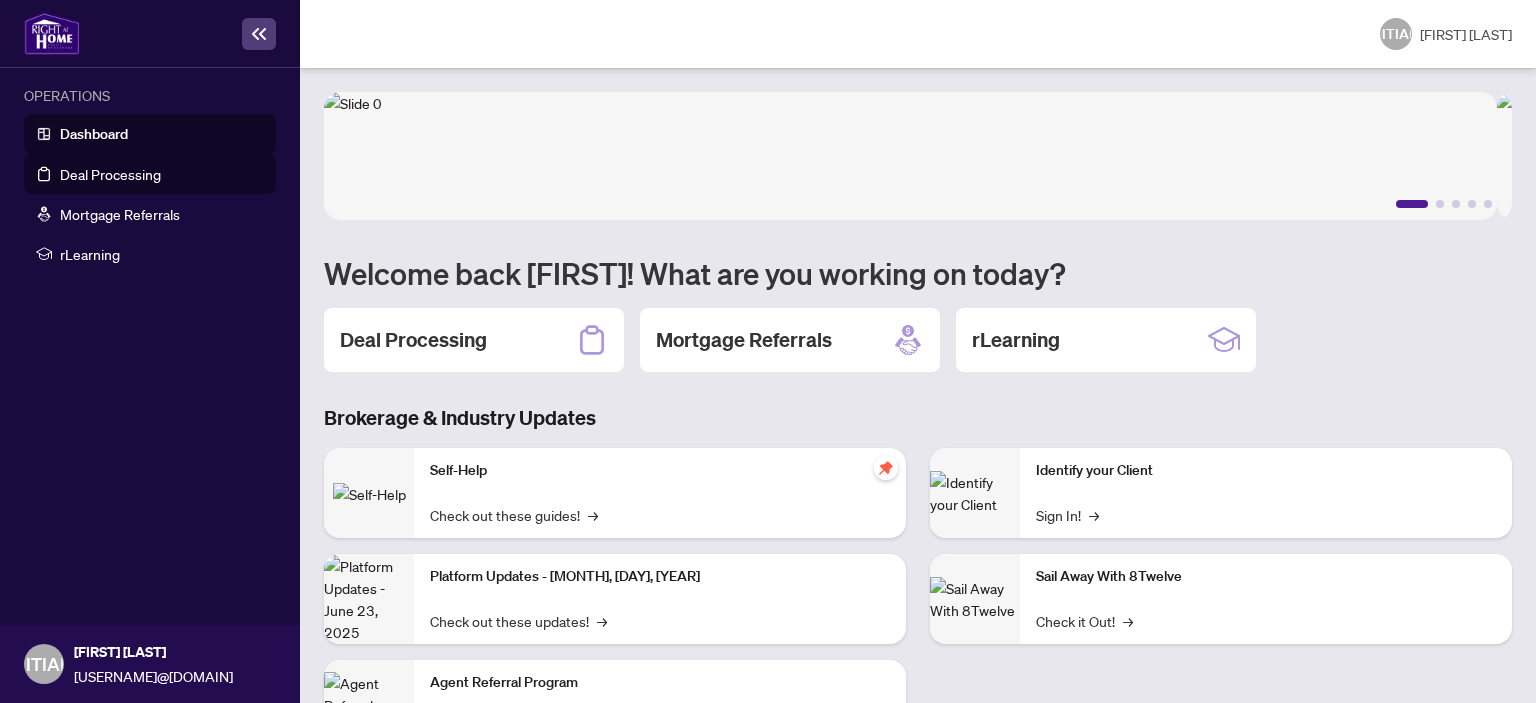click on "Deal Processing" at bounding box center (110, 174) 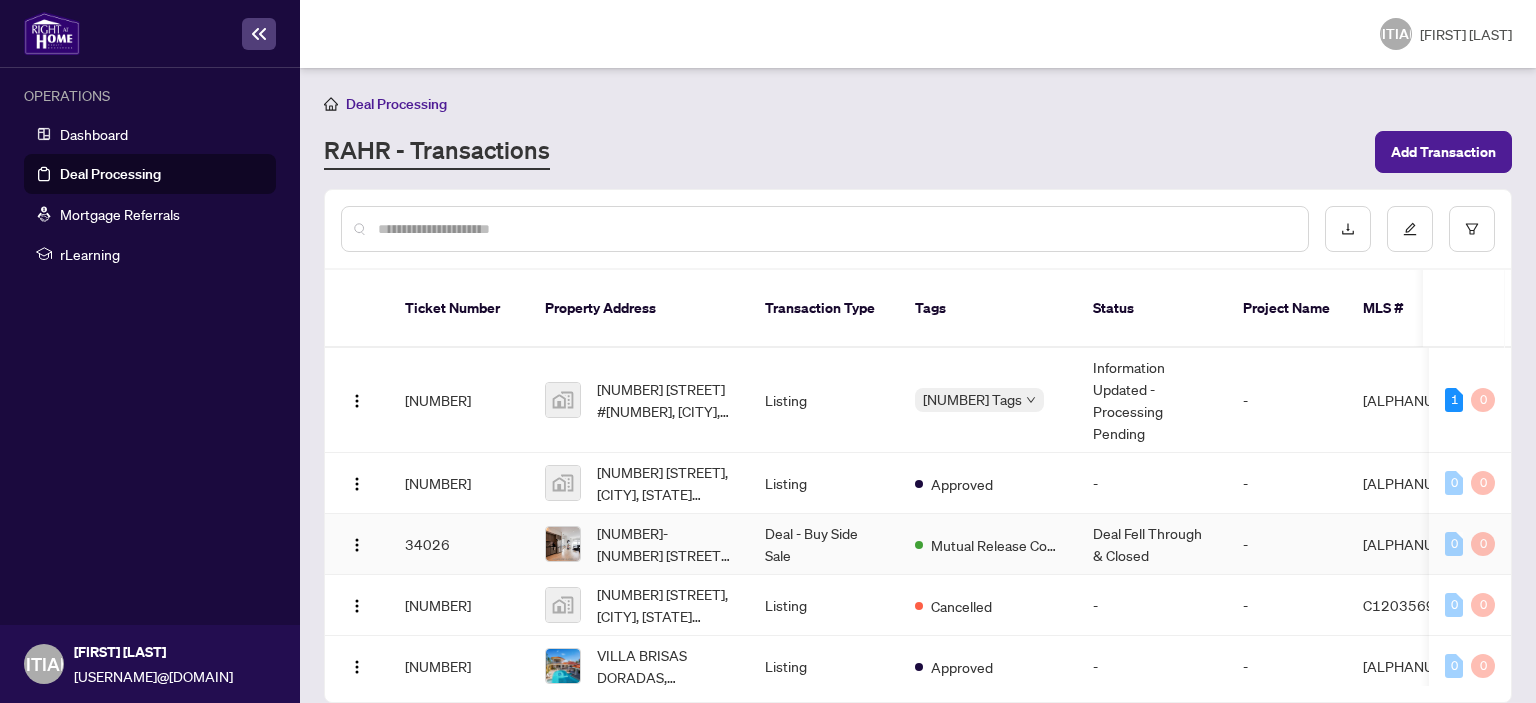 click on "Deal Fell Through & Closed" at bounding box center (1152, 544) 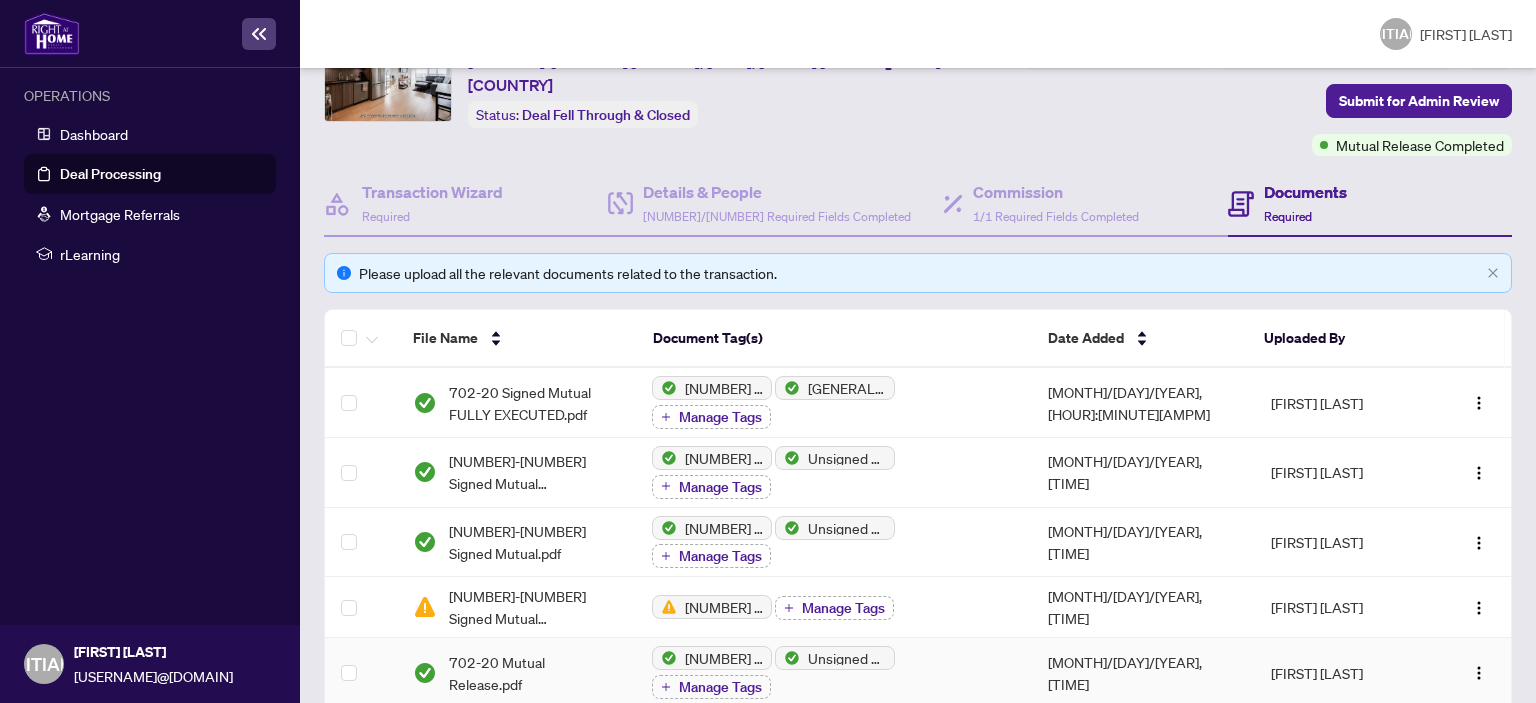scroll, scrollTop: 0, scrollLeft: 0, axis: both 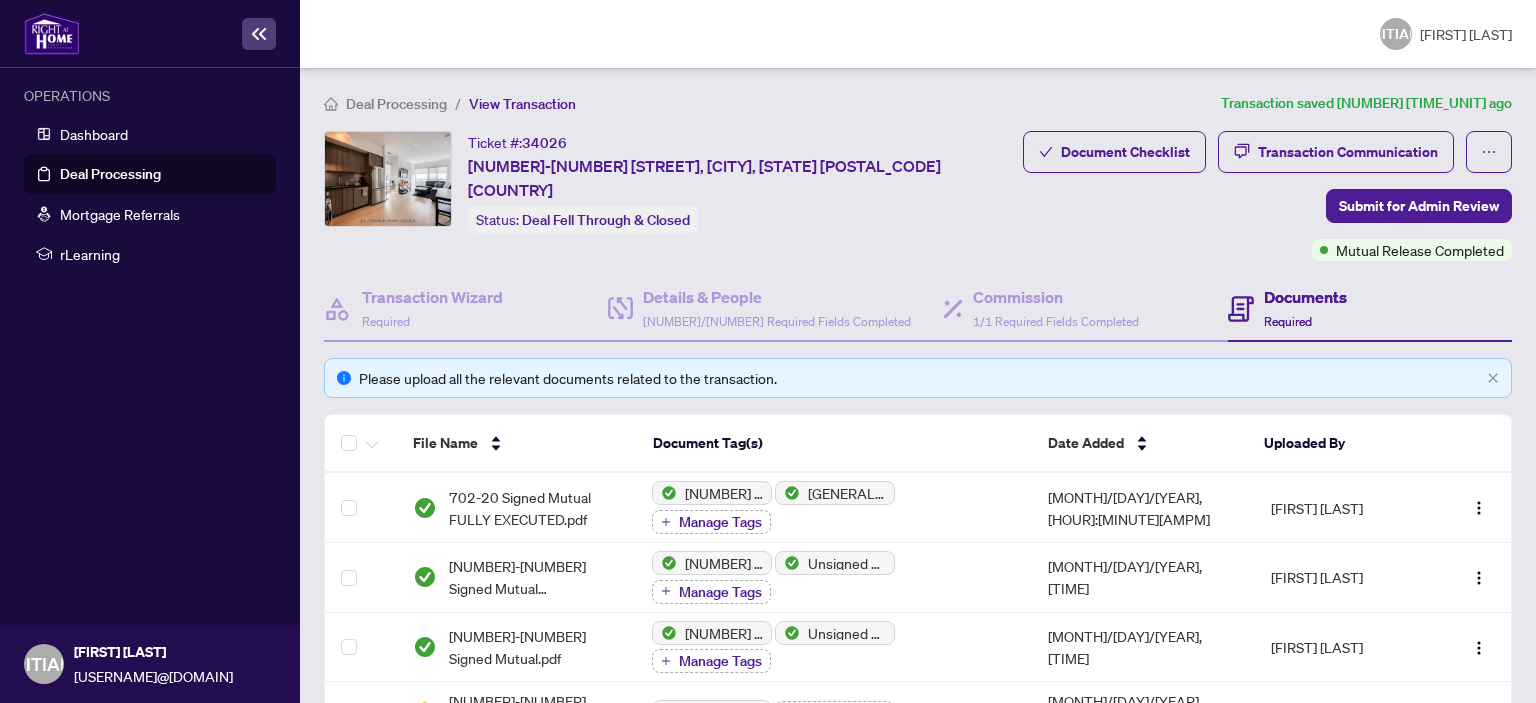 click on "Deal Processing" at bounding box center [110, 174] 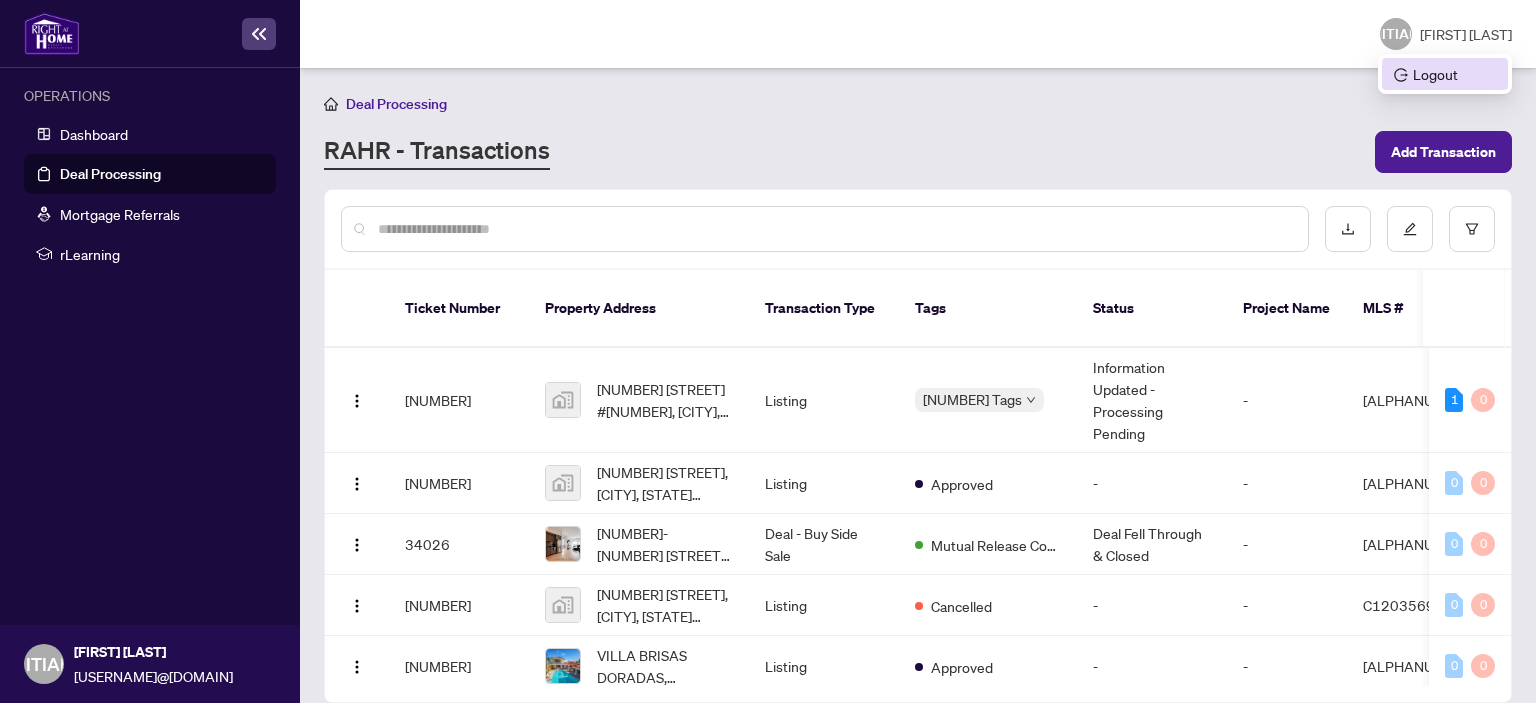 click on "Logout" at bounding box center [1445, 74] 